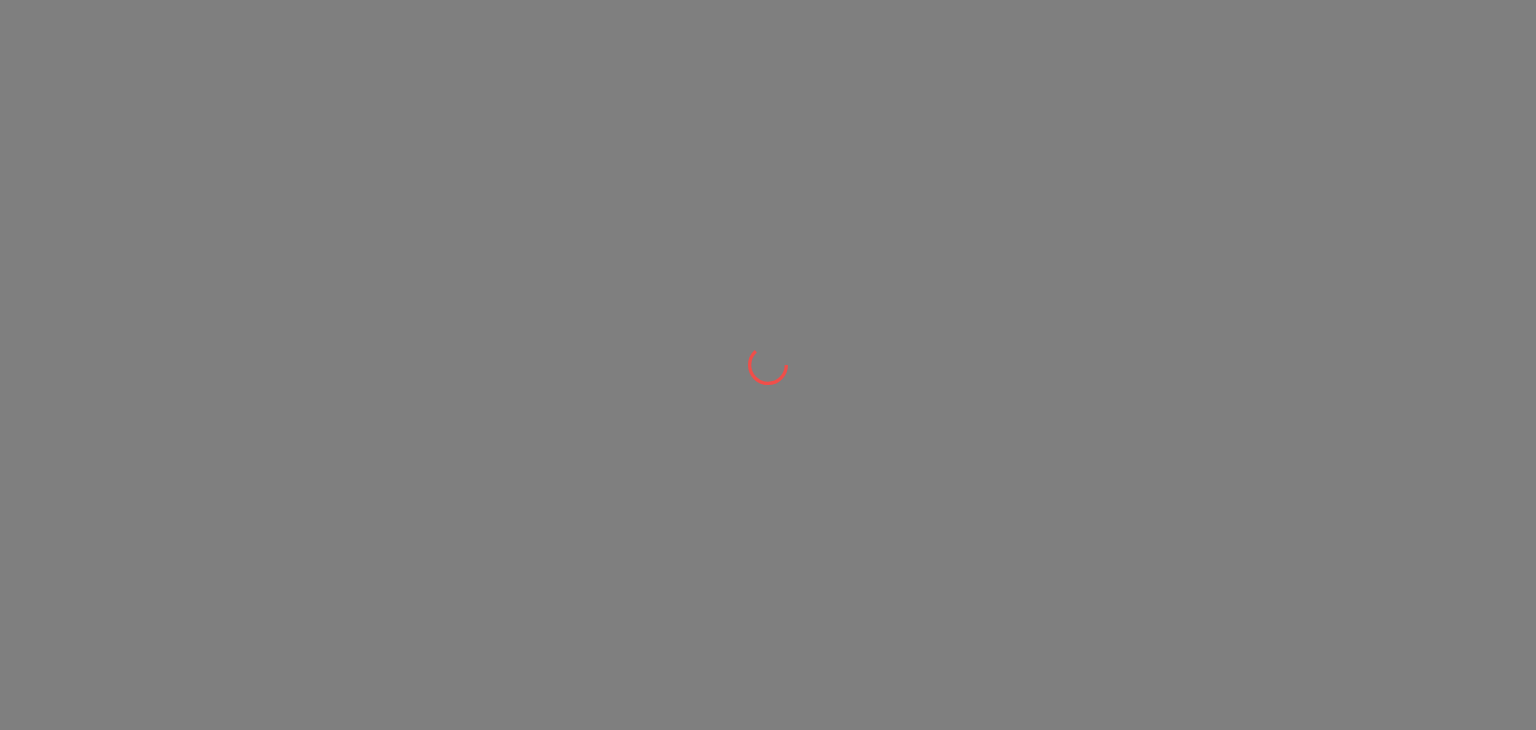 scroll, scrollTop: 0, scrollLeft: 0, axis: both 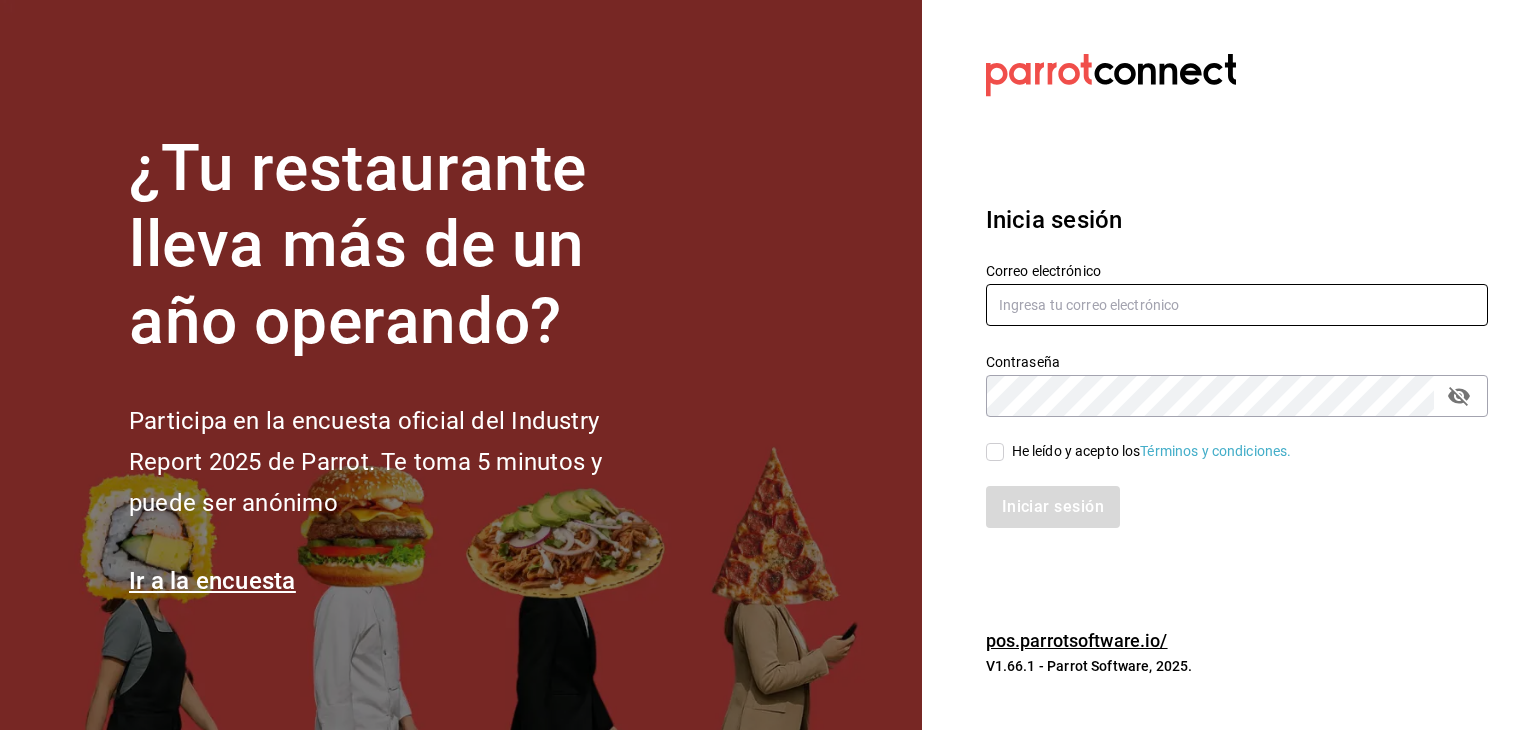 type on "[EMAIL]" 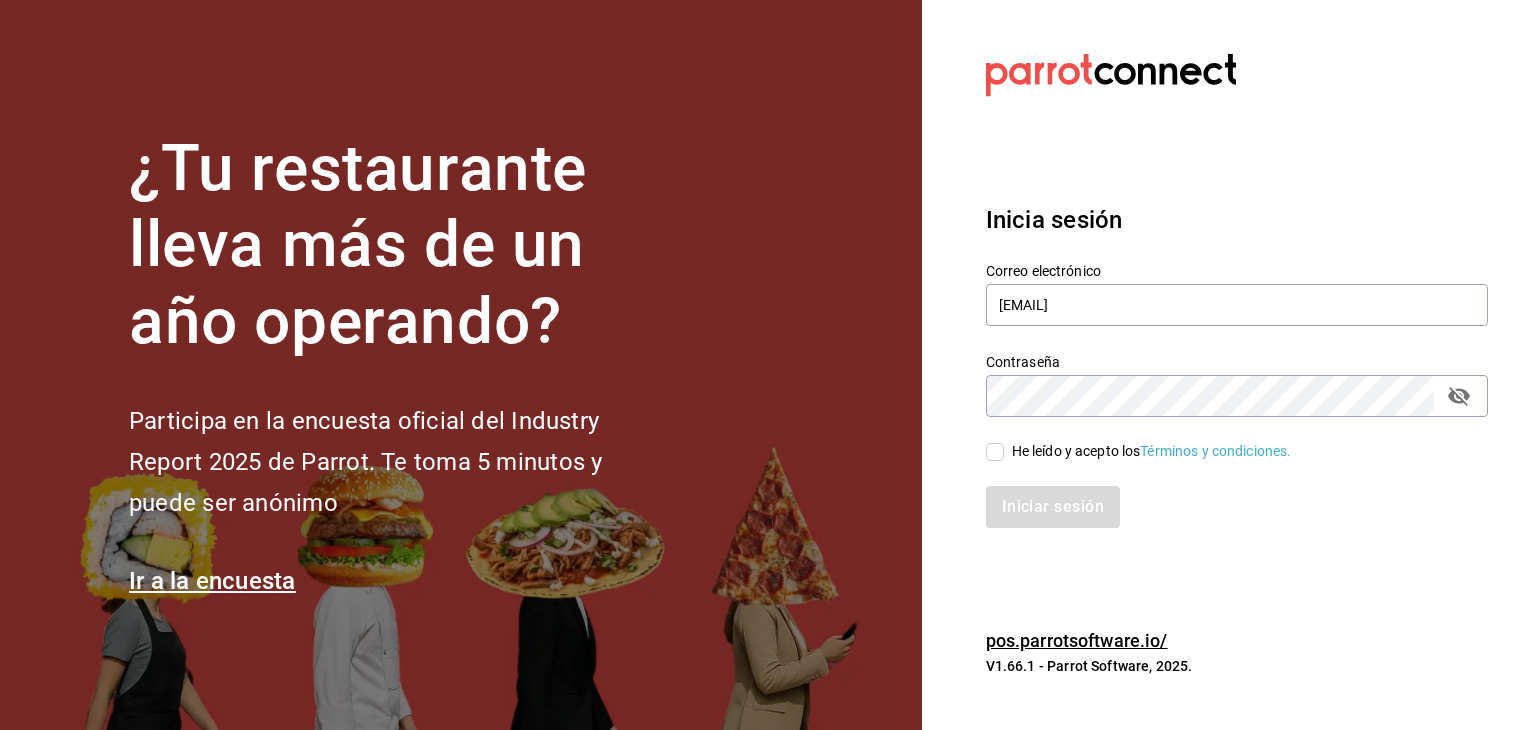 drag, startPoint x: 1064, startPoint y: 553, endPoint x: 1066, endPoint y: 567, distance: 14.142136 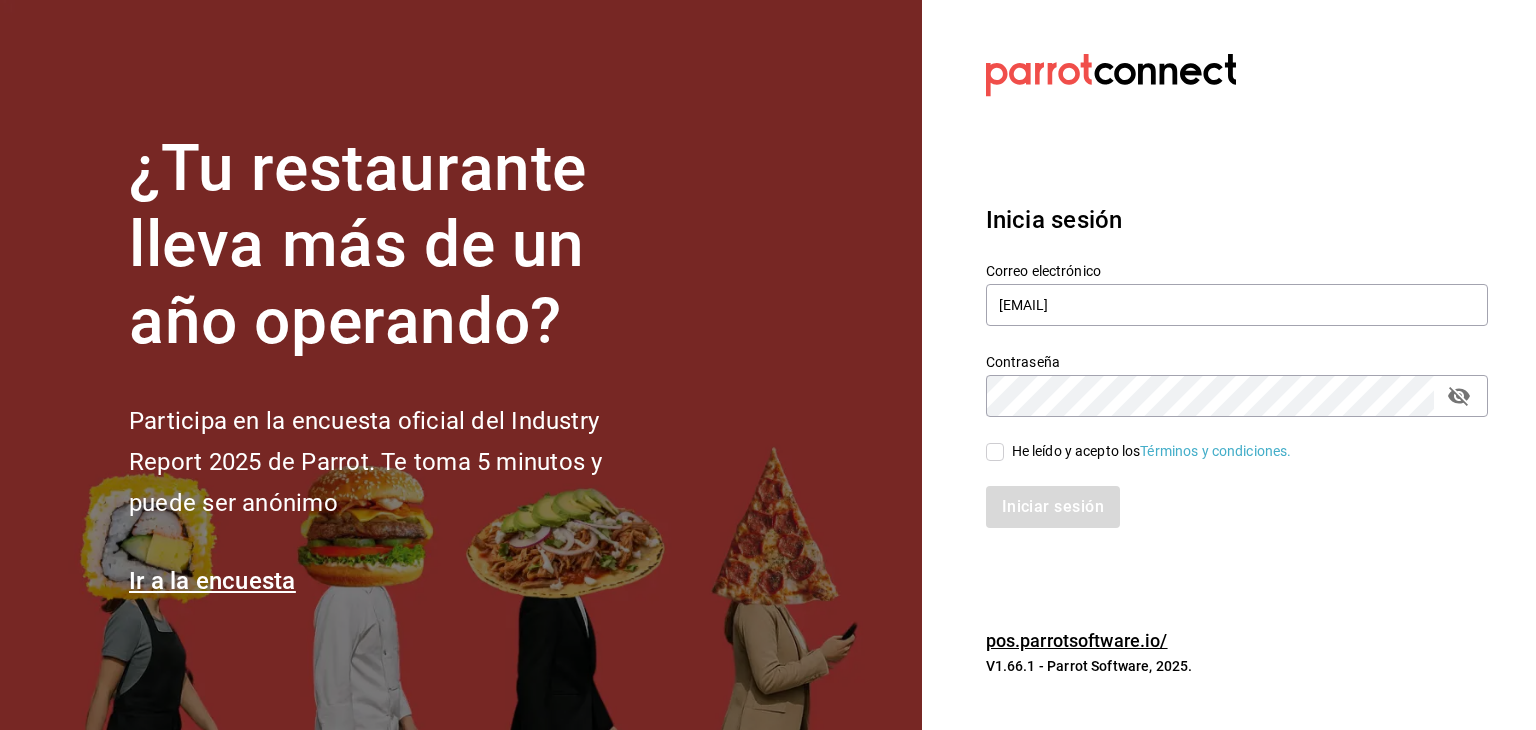 click on "Iniciar sesión" at bounding box center (1237, 507) 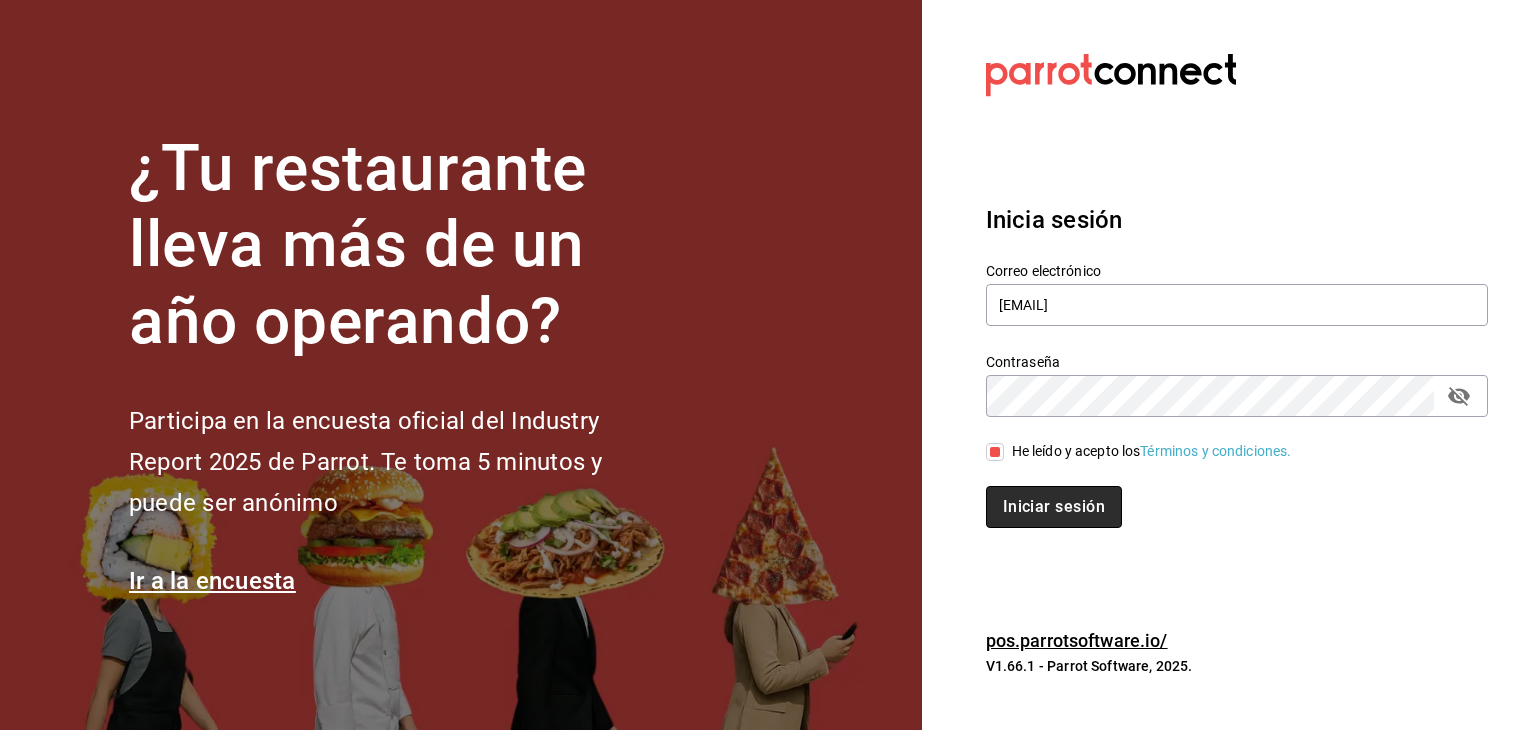 click on "Iniciar sesión" at bounding box center (1054, 507) 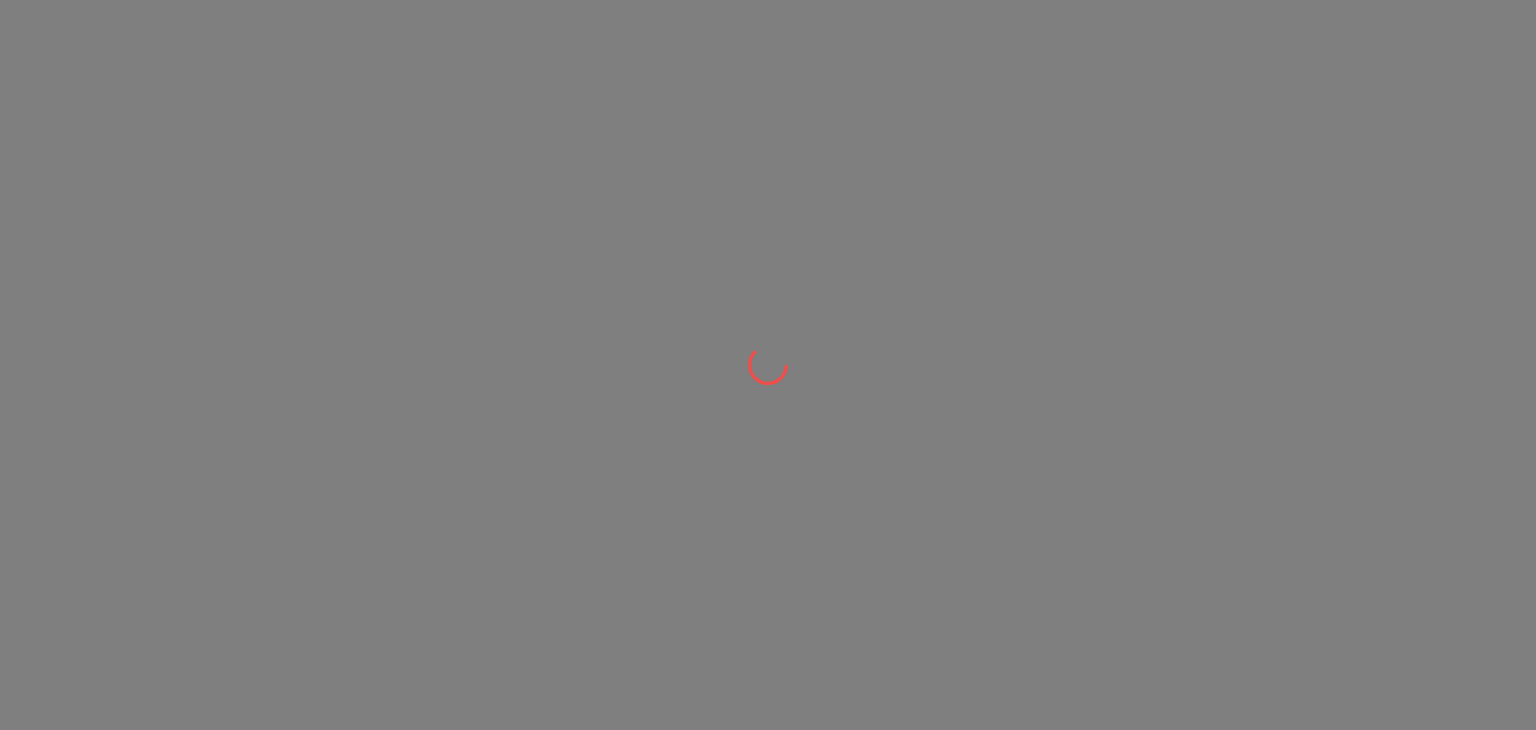 scroll, scrollTop: 0, scrollLeft: 0, axis: both 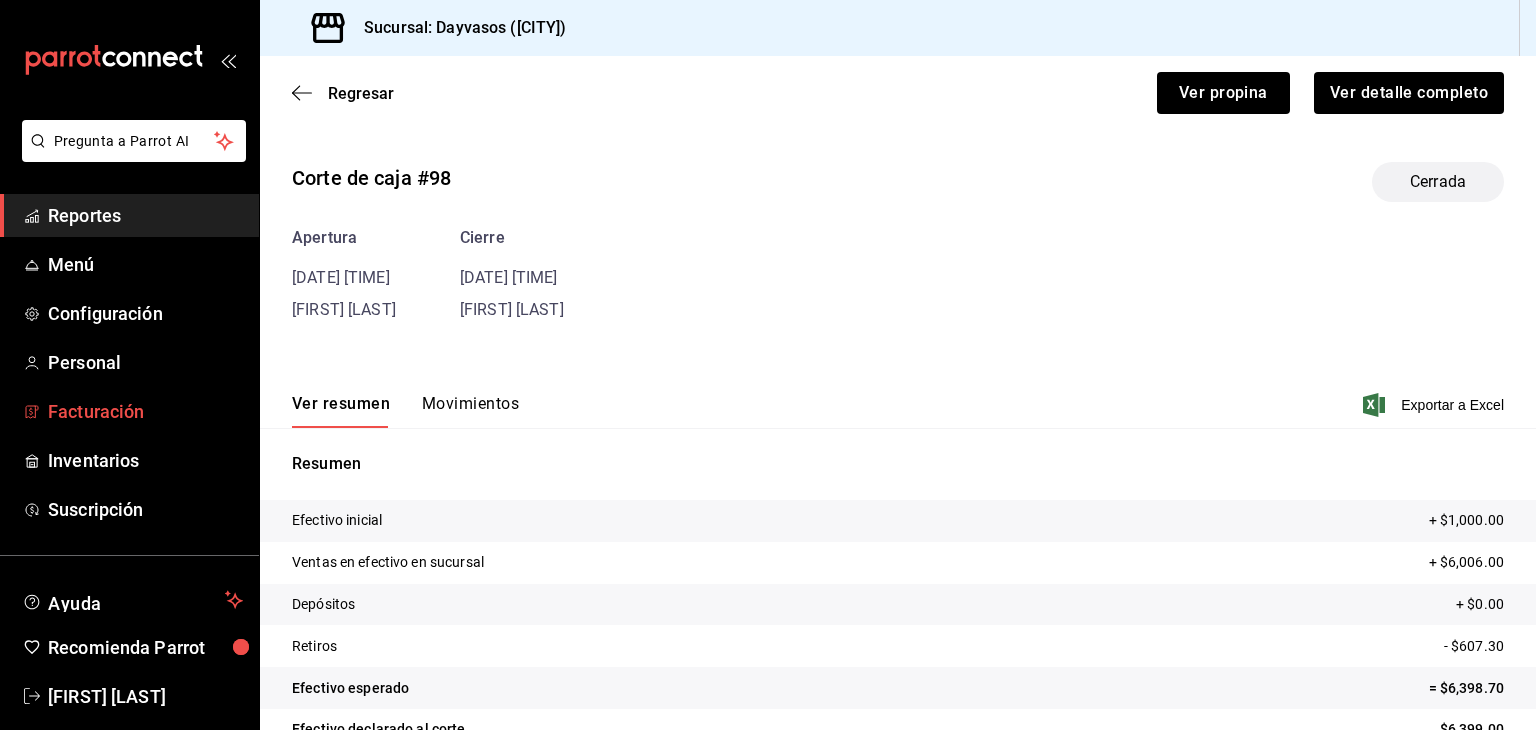 click on "Facturación" at bounding box center (145, 411) 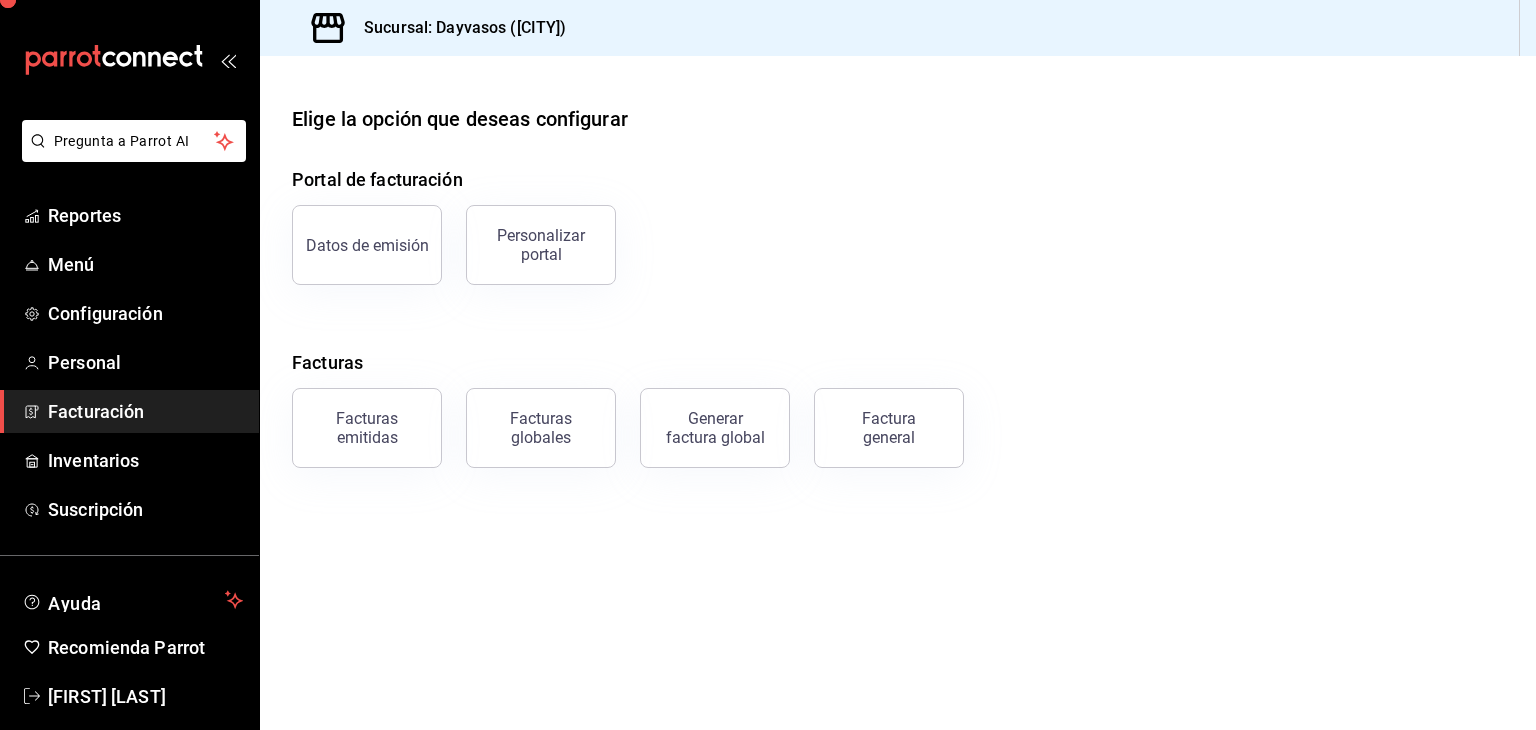 click on "Facturación" at bounding box center [145, 411] 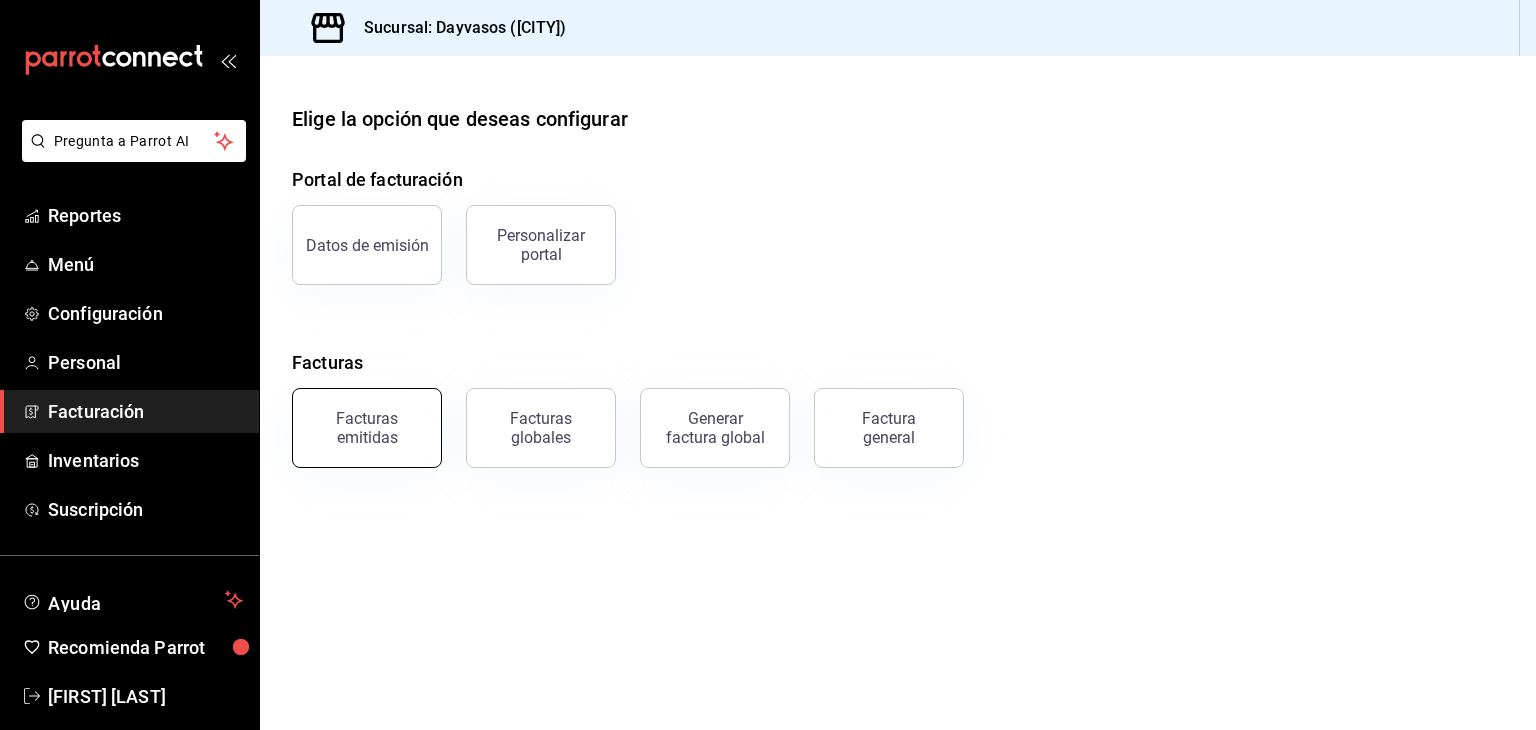 click on "Facturas emitidas" at bounding box center (367, 428) 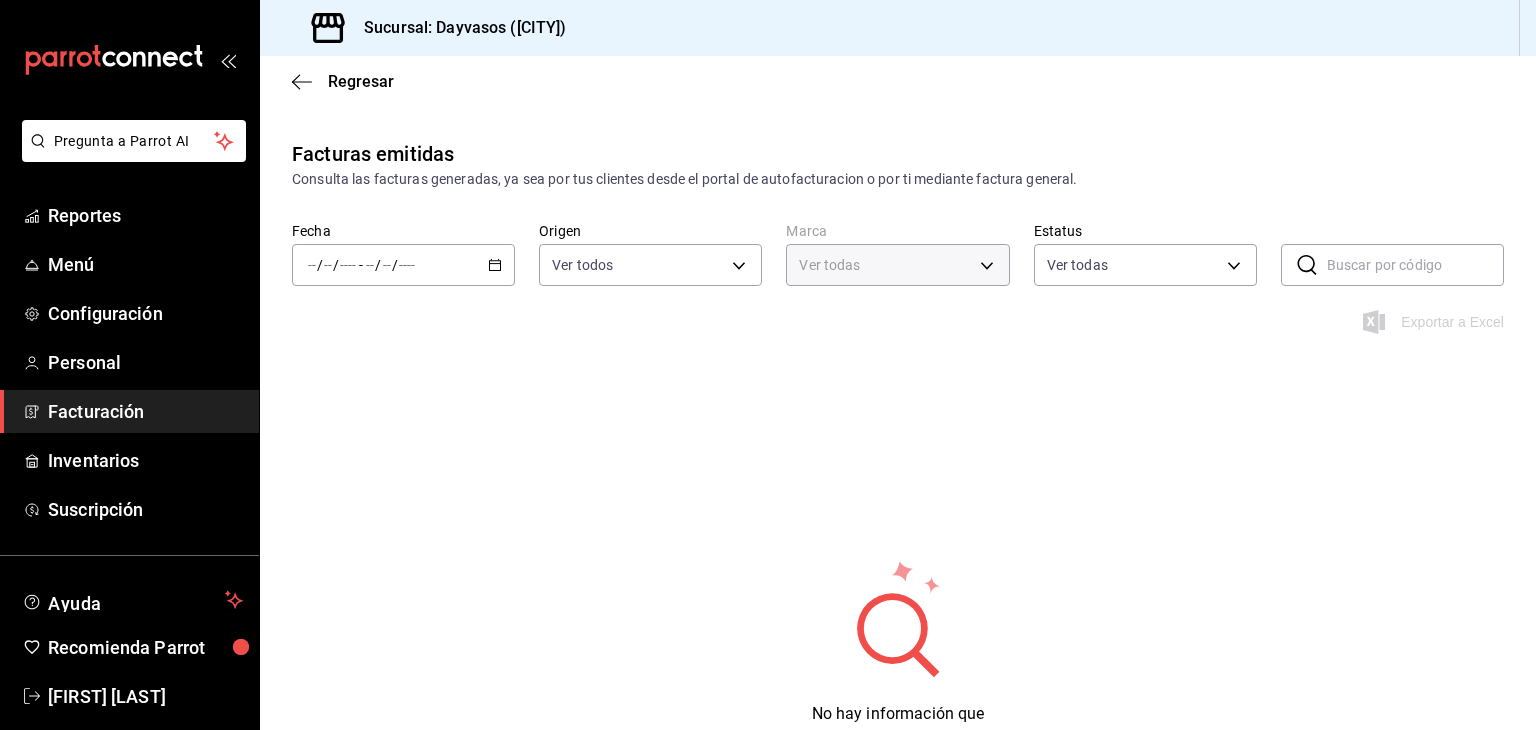 type on "9712e7d5-7633-4eee-9c09-fccef5b7d44a" 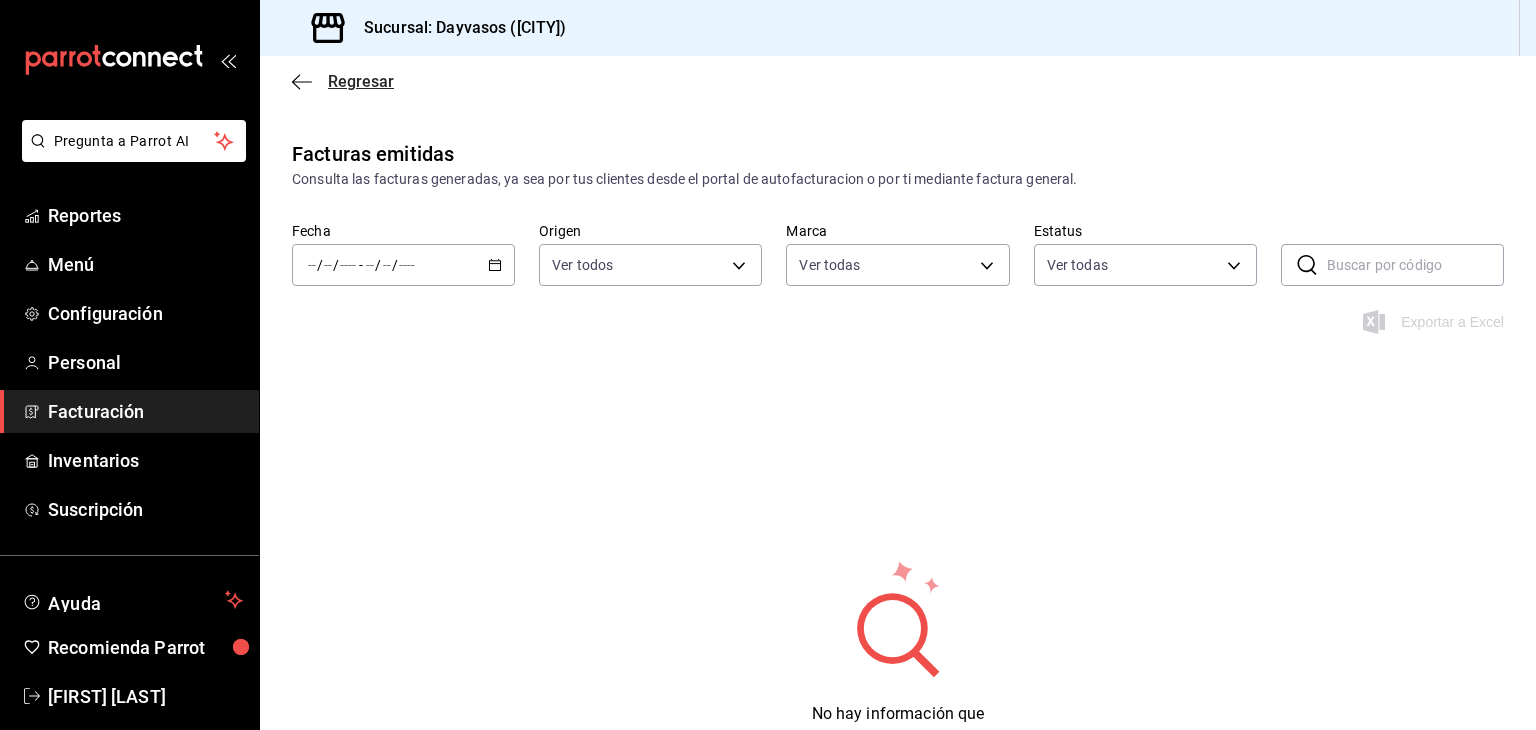 click 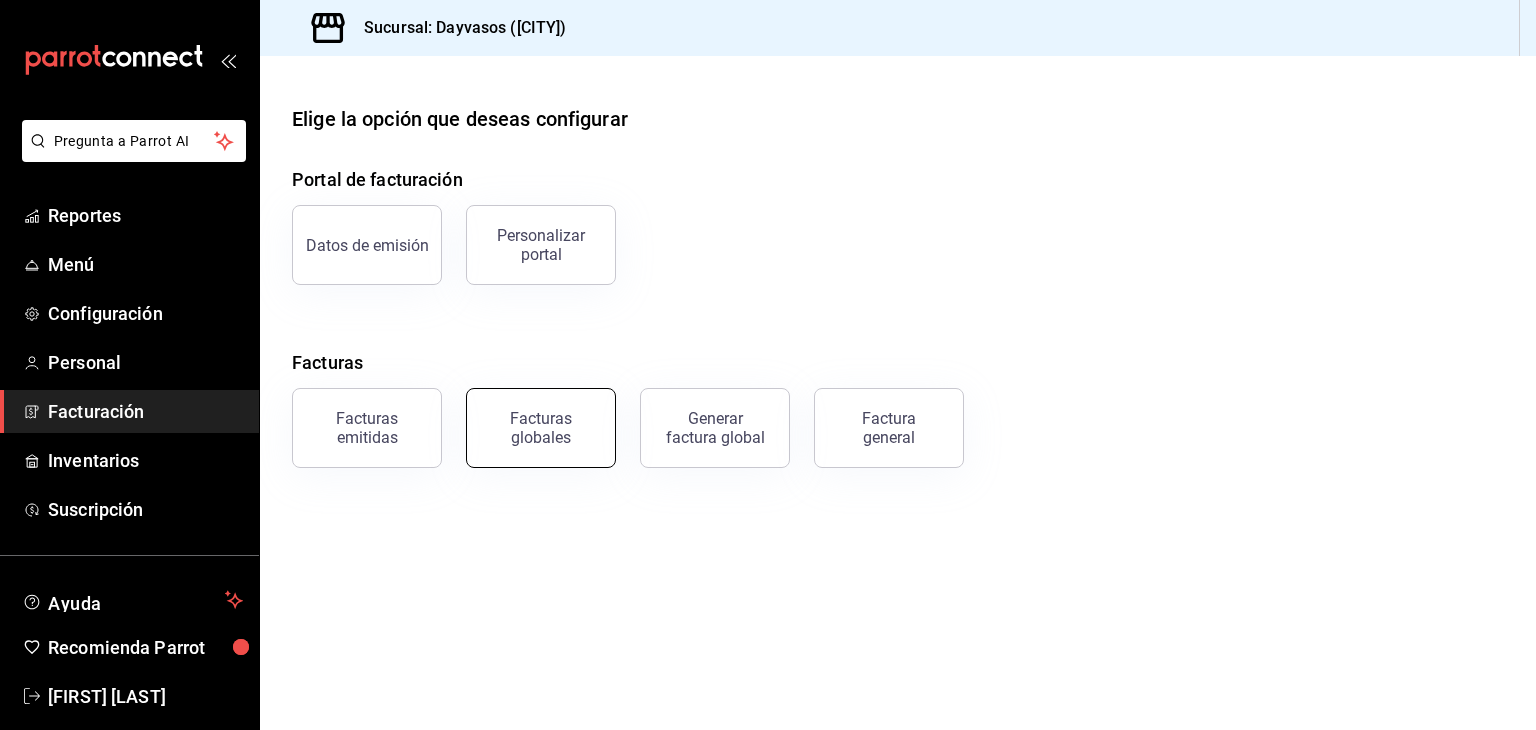 click on "Facturas globales" at bounding box center (529, 416) 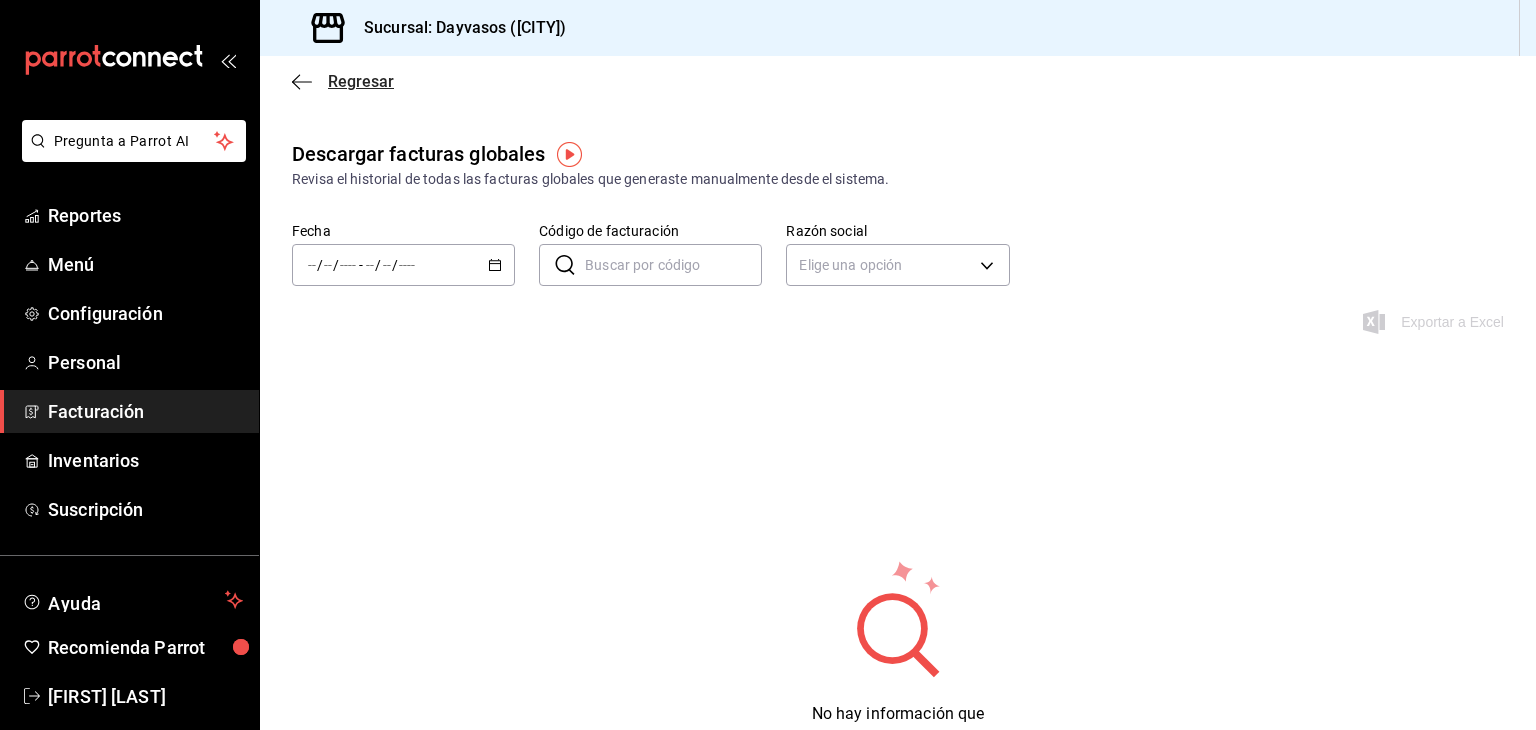 click 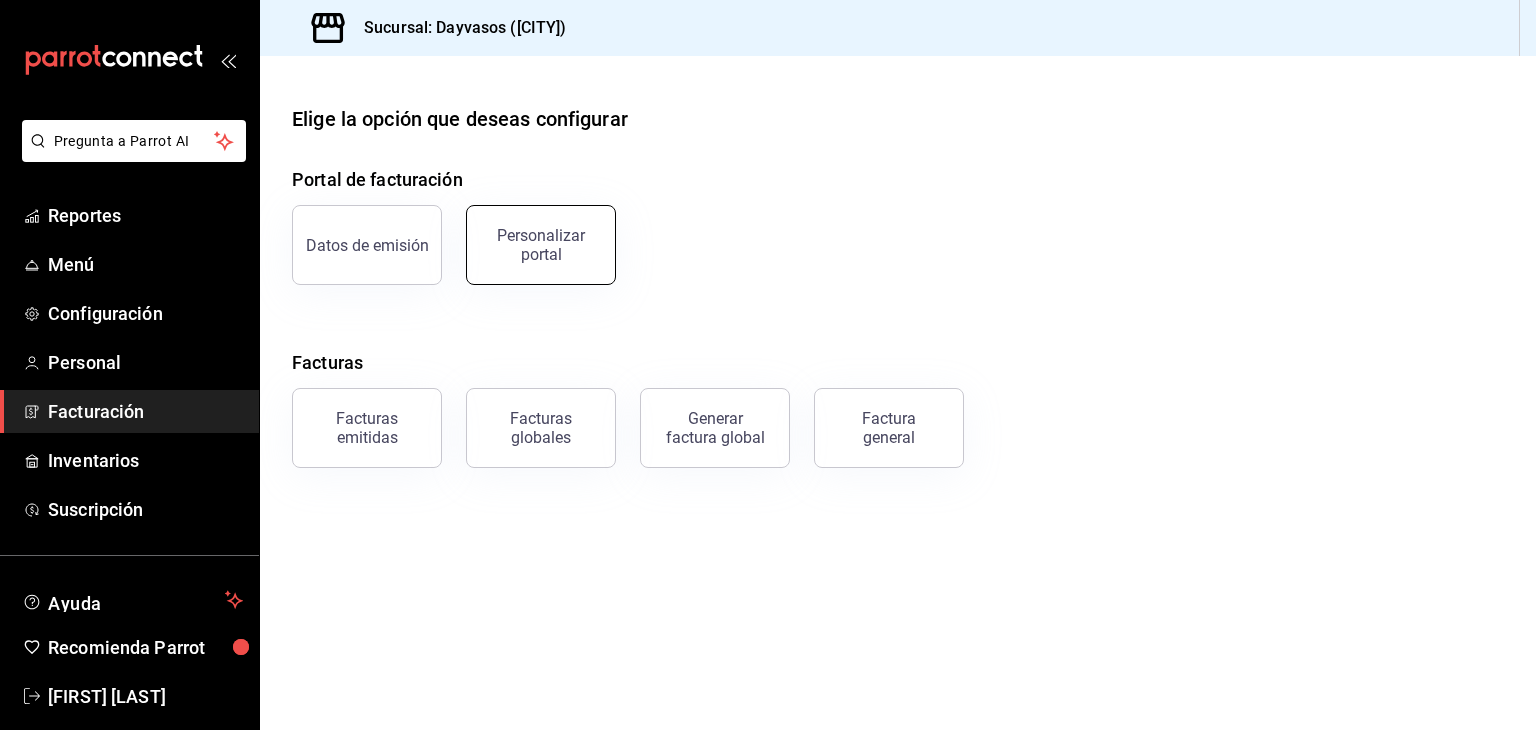 click on "Personalizar portal" at bounding box center (541, 245) 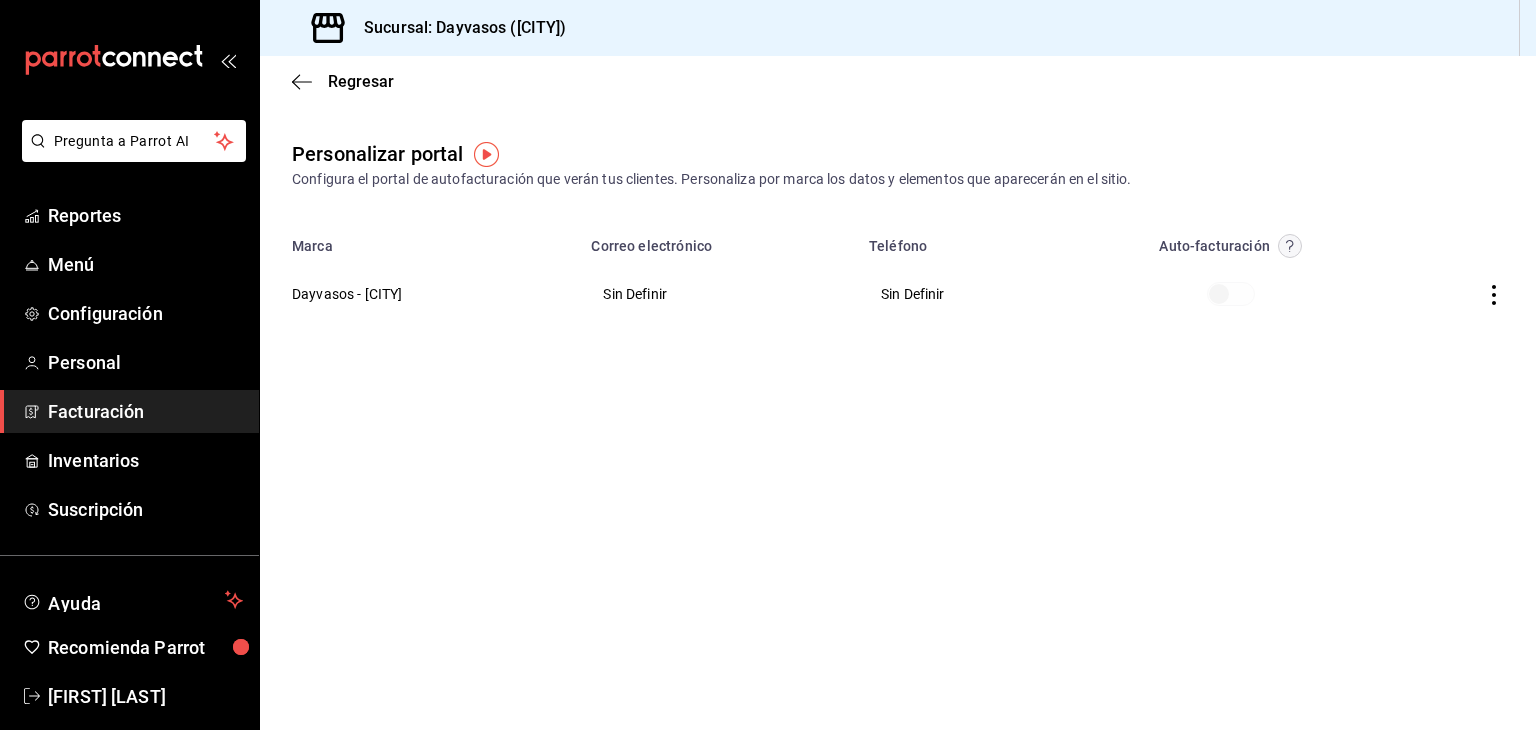 click on "Facturación" at bounding box center (145, 411) 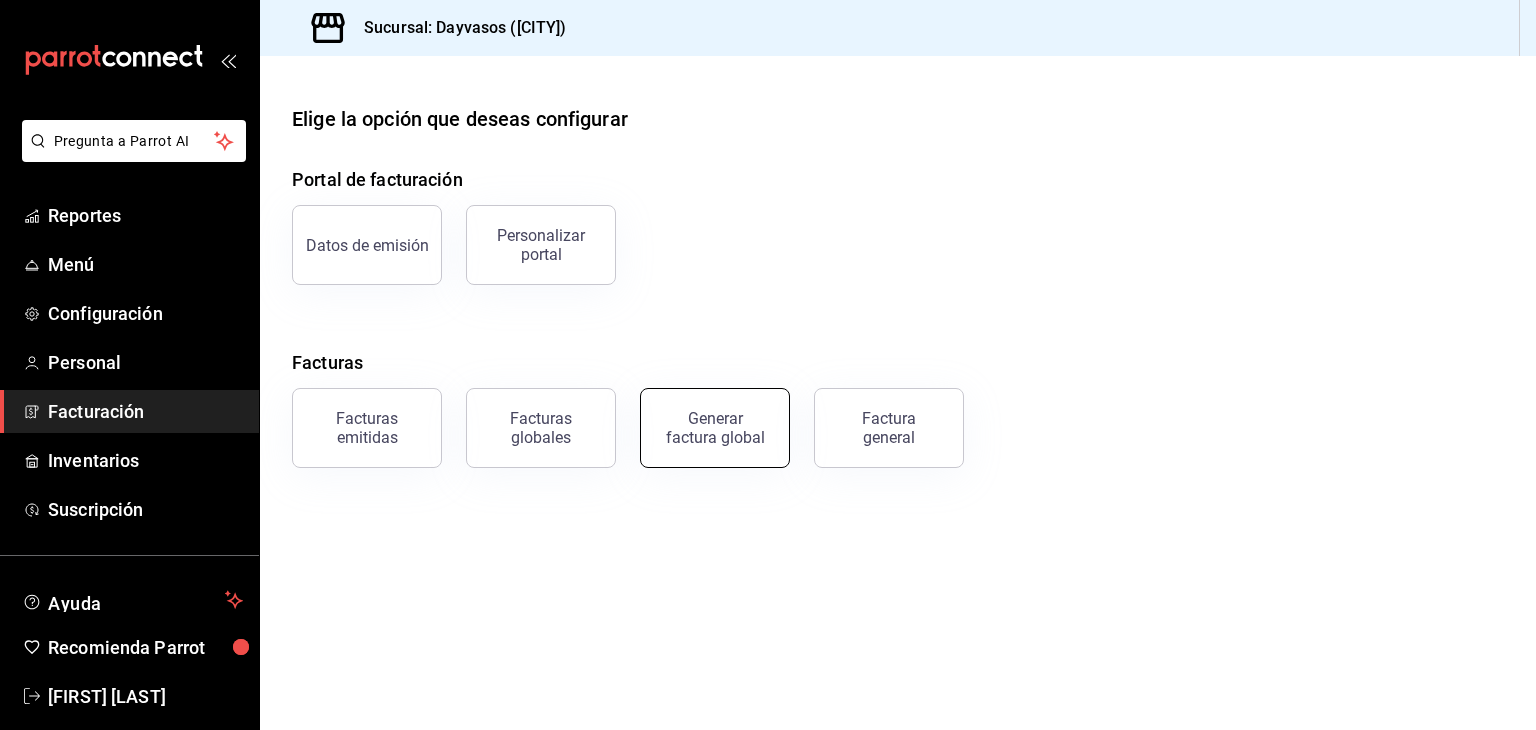 click on "Generar factura global" at bounding box center [715, 428] 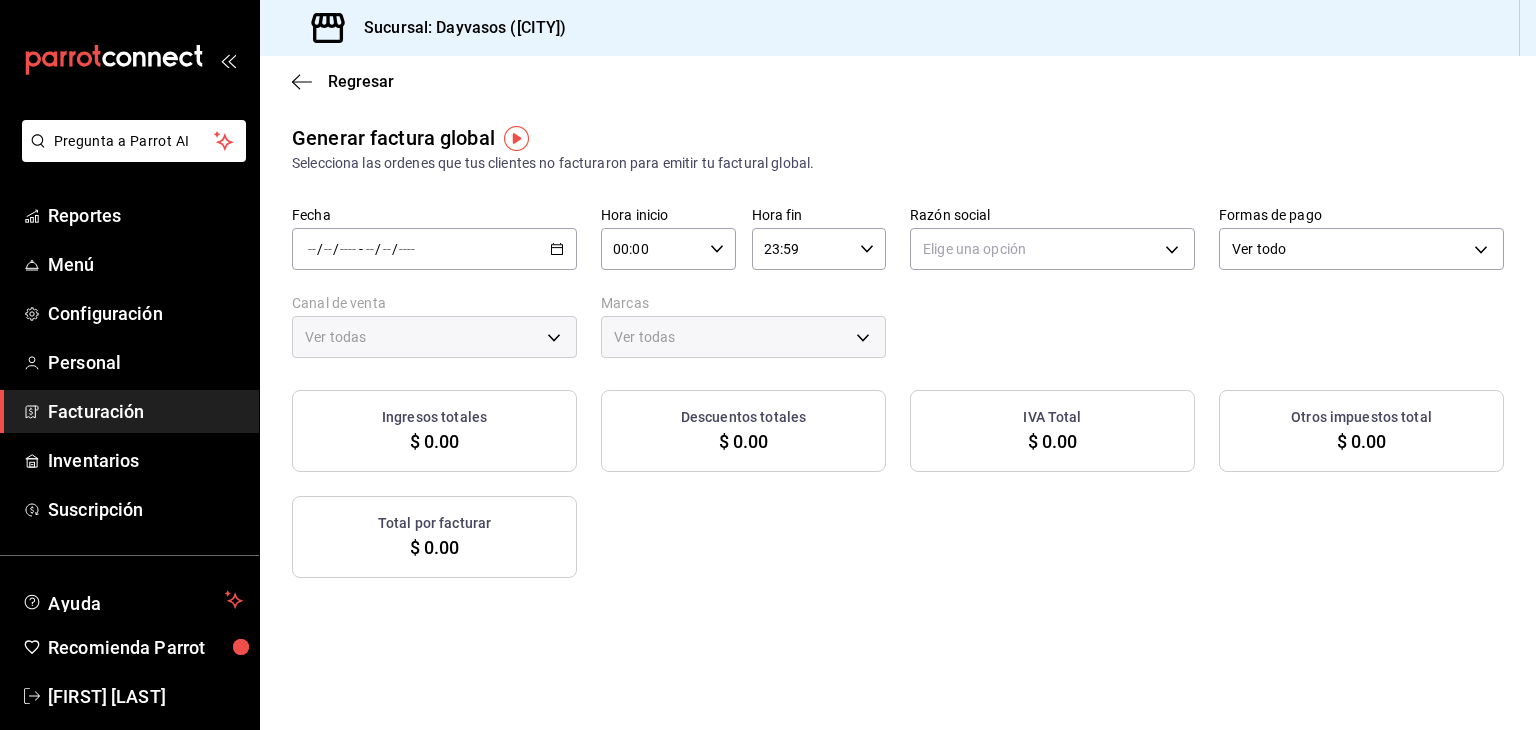 type on "PARROT,UBER_EATS,RAPPI,DIDI_FOOD,ONLINE" 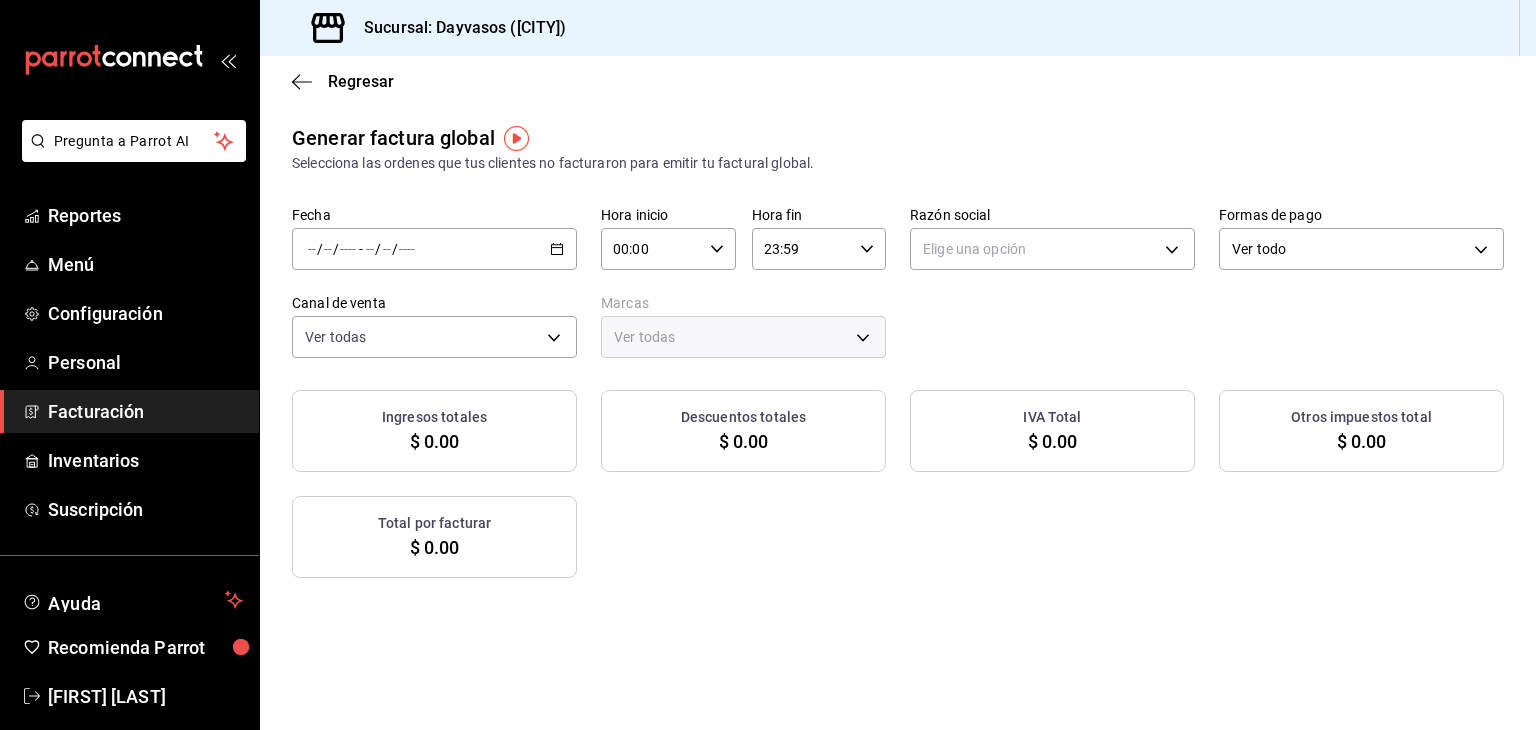 click on "Facturación" at bounding box center [145, 411] 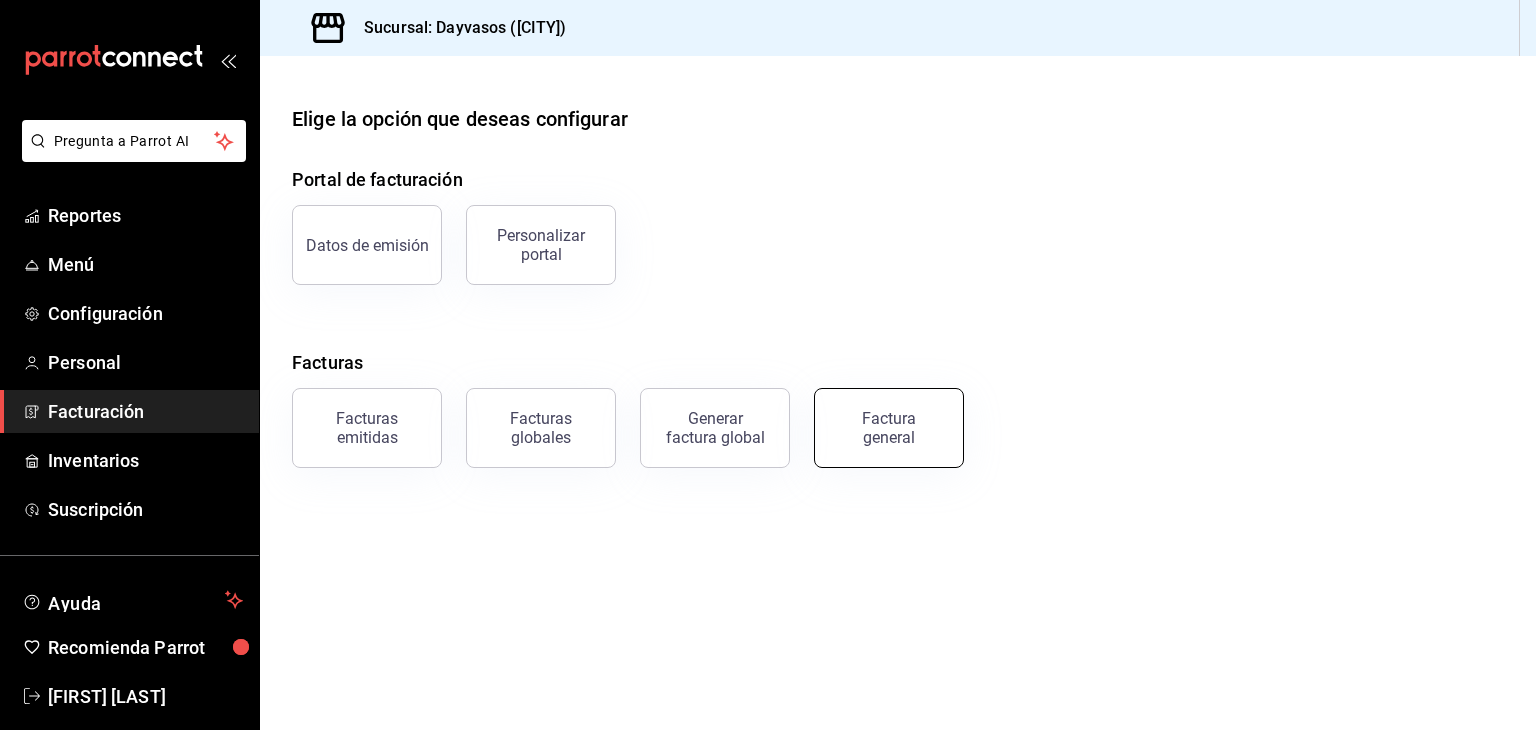 click on "Factura general" at bounding box center [889, 428] 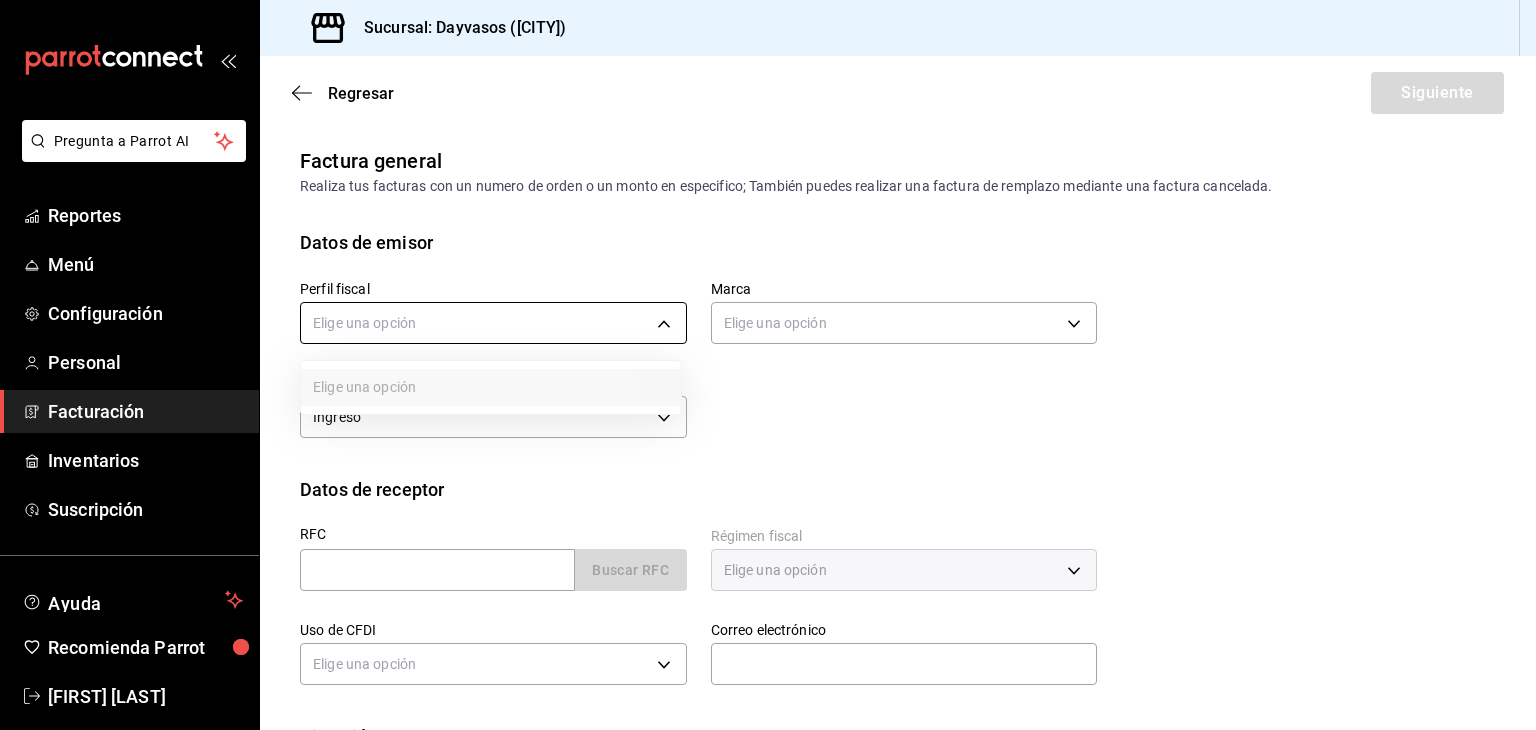 click on "Pregunta a Parrot AI Reportes   Menú   Configuración   Personal   Facturación   Inventarios   Suscripción   Ayuda Recomienda Parrot   [FIRST] [LAST]   Sugerir nueva función   Sucursal: Dayvasos ([CITY]) Regresar Siguiente Factura general Realiza tus facturas con un numero de orden o un monto en especifico; También puedes realizar una factura de remplazo mediante una factura cancelada. Datos de emisor Perfil fiscal Elige una opción Marca Elige una opción Tipo de comprobante Ingreso I Datos de receptor RFC Buscar RFC Régimen fiscal Elige una opción Uso de CFDI Elige una opción Correo electrónico Dirección Calle # exterior # interior Código postal Estado ​Municipio ​ Colonia ​ GANA 1 MES GRATIS EN TU SUSCRIPCIÓN AQUÍ ¿Recuerdas cómo empezó tu restaurante?
Hoy puedes ayudar a un colega a tener el mismo cambio que tú viviste.
Recomienda Parrot directamente desde tu Portal Administrador.
Es fácil y rápido.
🎁 Por cada restaurante que se una, ganas 1 mes gratis. Reportes   Menú" at bounding box center [768, 365] 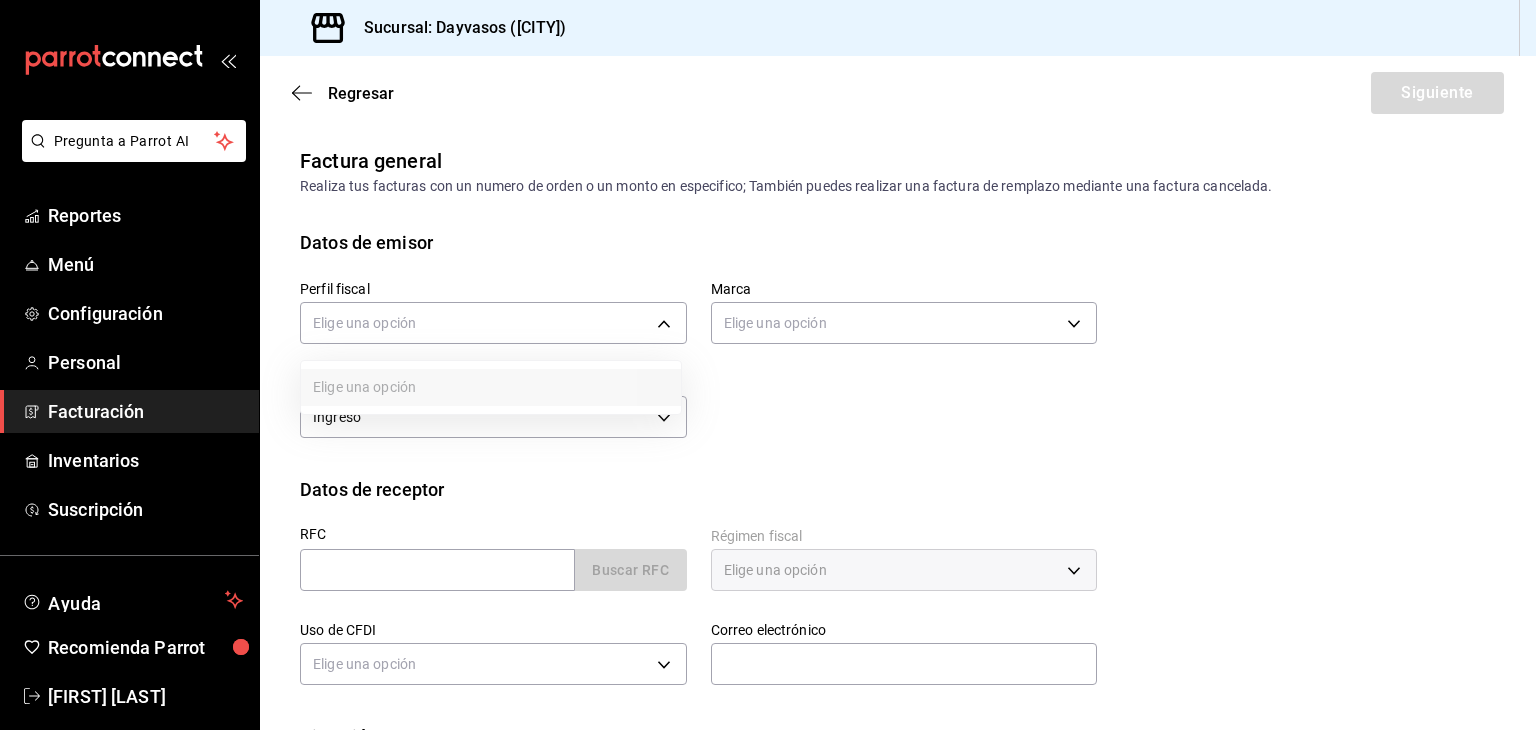 drag, startPoint x: 653, startPoint y: 324, endPoint x: 652, endPoint y: 336, distance: 12.0415945 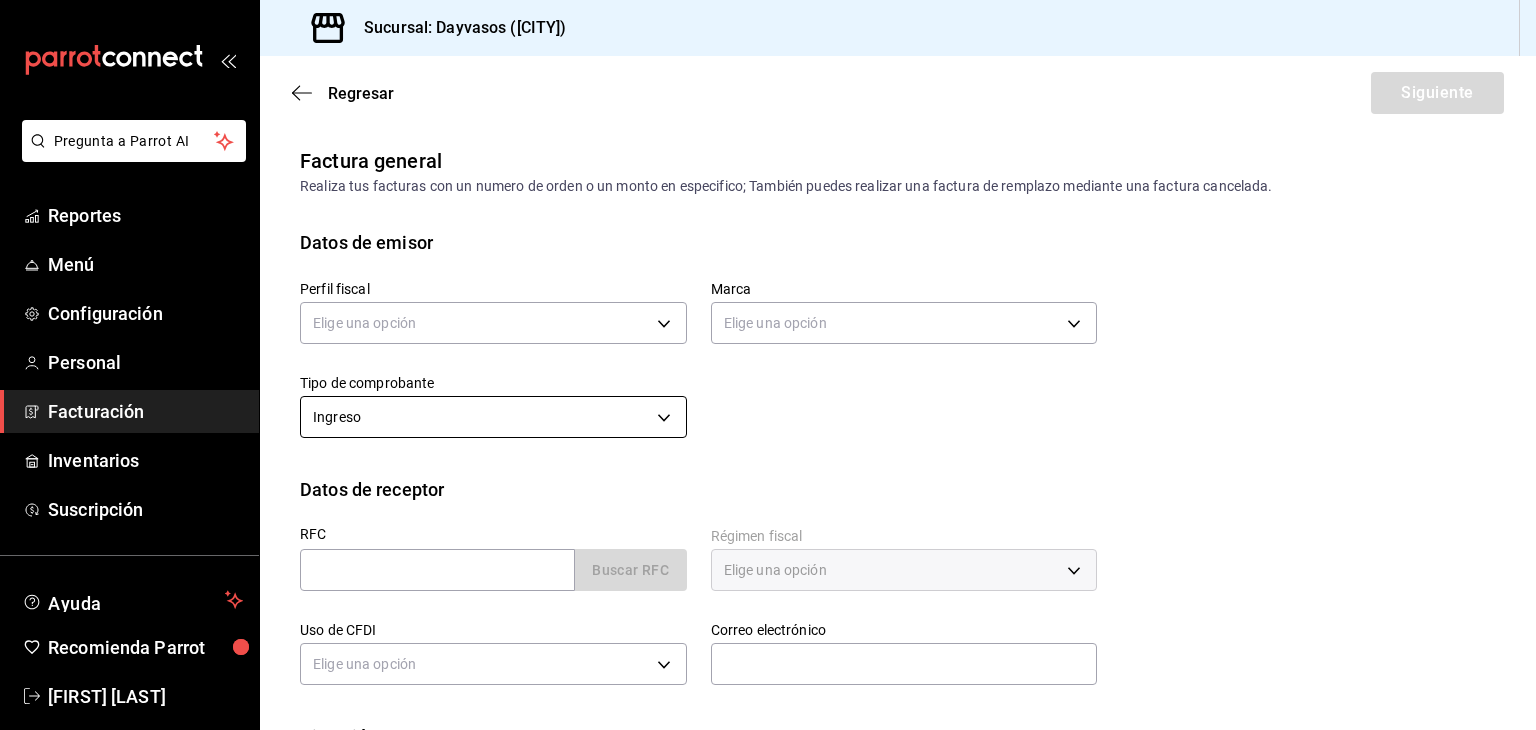 click on "Pregunta a Parrot AI Reportes   Menú   Configuración   Personal   Facturación   Inventarios   Suscripción   Ayuda Recomienda Parrot   [FIRST] [LAST]   Sugerir nueva función   Sucursal: Dayvasos ([CITY]) Regresar Siguiente Factura general Realiza tus facturas con un numero de orden o un monto en especifico; También puedes realizar una factura de remplazo mediante una factura cancelada. Datos de emisor Perfil fiscal Elige una opción Marca Elige una opción Tipo de comprobante Ingreso I Datos de receptor RFC Buscar RFC Régimen fiscal Elige una opción Uso de CFDI Elige una opción Correo electrónico Dirección Calle # exterior # interior Código postal Estado ​Municipio ​ Colonia ​ GANA 1 MES GRATIS EN TU SUSCRIPCIÓN AQUÍ ¿Recuerdas cómo empezó tu restaurante?
Hoy puedes ayudar a un colega a tener el mismo cambio que tú viviste.
Recomienda Parrot directamente desde tu Portal Administrador.
Es fácil y rápido.
🎁 Por cada restaurante que se una, ganas 1 mes gratis. Reportes   Menú" at bounding box center (768, 365) 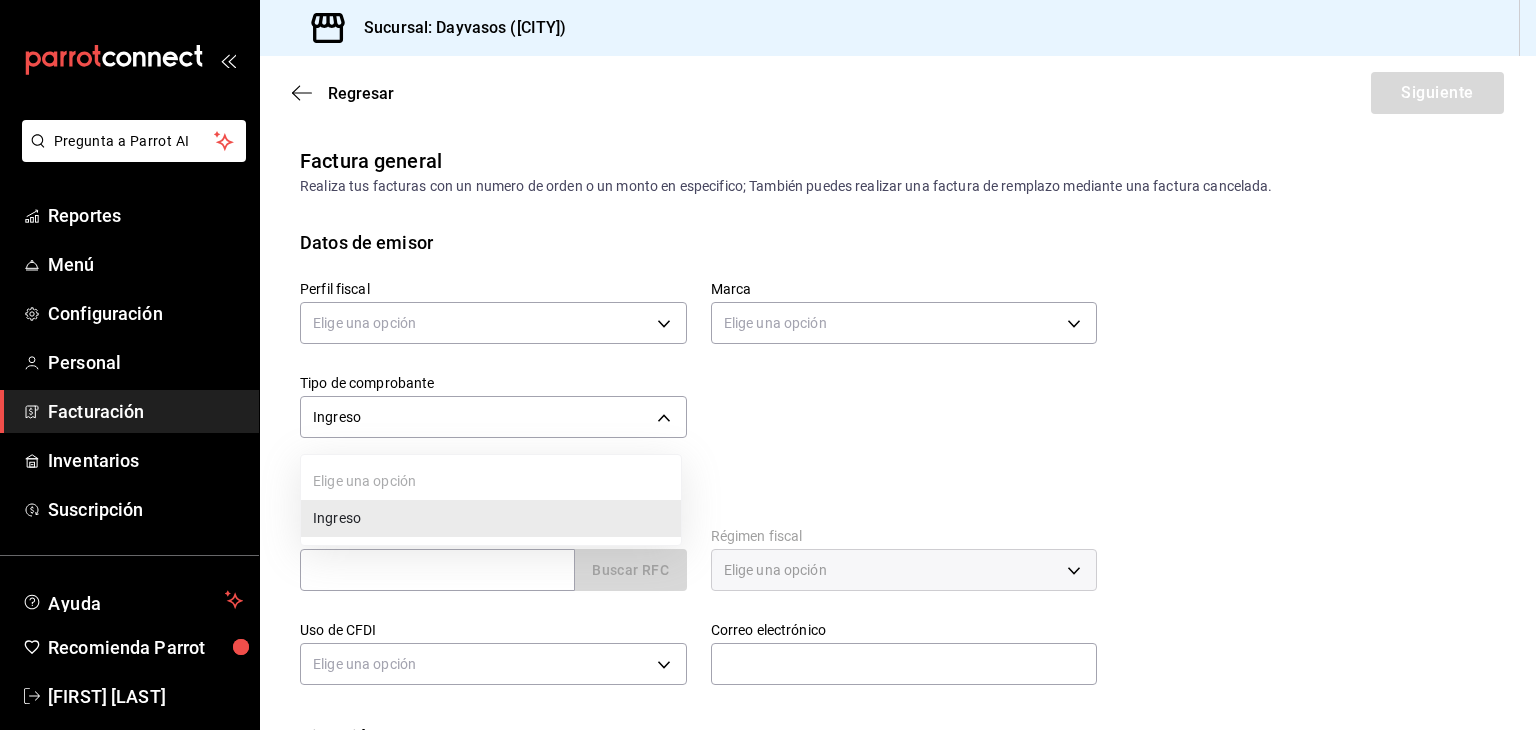 click at bounding box center [768, 365] 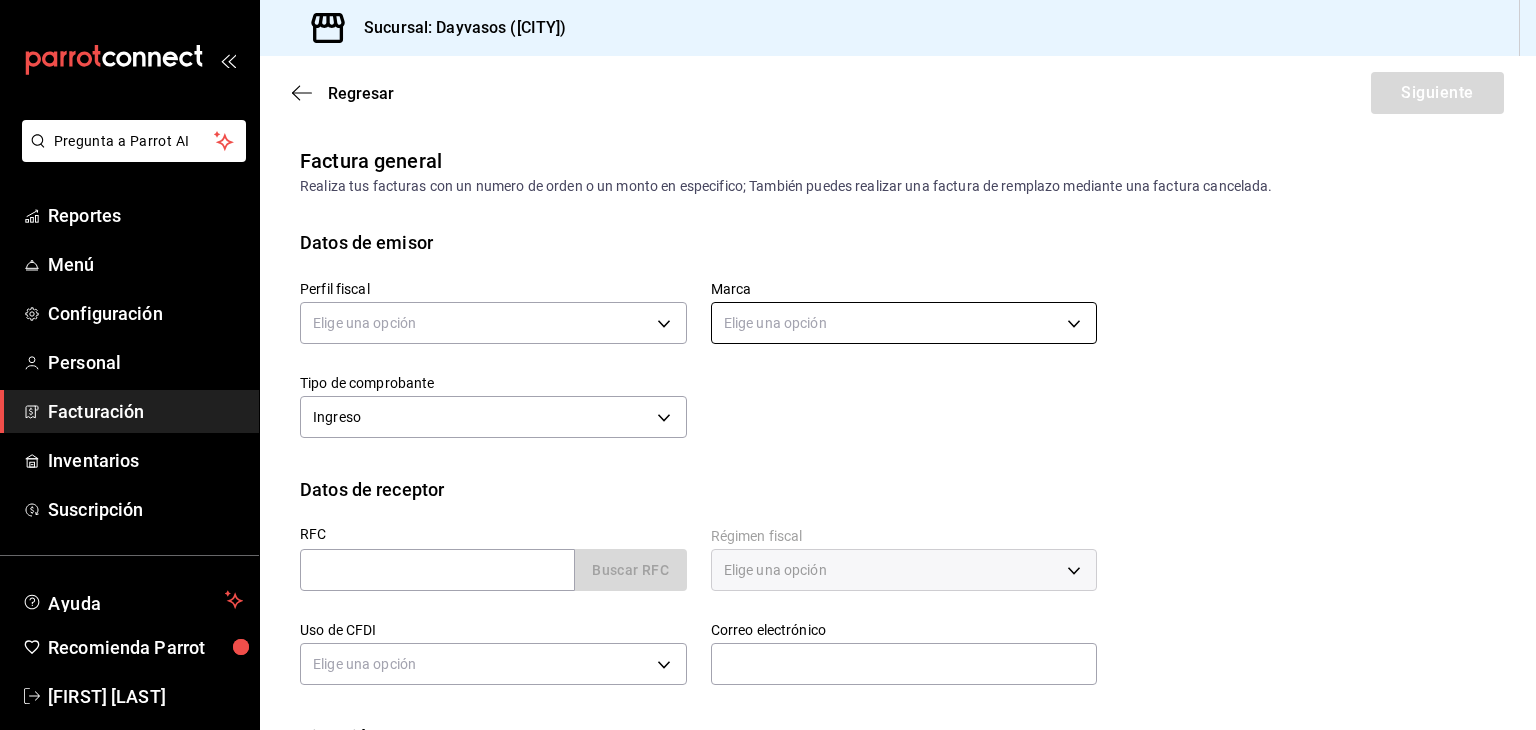 click on "Pregunta a Parrot AI Reportes   Menú   Configuración   Personal   Facturación   Inventarios   Suscripción   Ayuda Recomienda Parrot   [FIRST] [LAST]   Sugerir nueva función   Sucursal: Dayvasos ([CITY]) Regresar Siguiente Factura general Realiza tus facturas con un numero de orden o un monto en especifico; También puedes realizar una factura de remplazo mediante una factura cancelada. Datos de emisor Perfil fiscal Elige una opción Marca Elige una opción Tipo de comprobante Ingreso I Datos de receptor RFC Buscar RFC Régimen fiscal Elige una opción Uso de CFDI Elige una opción Correo electrónico Dirección Calle # exterior # interior Código postal Estado ​Municipio ​ Colonia ​ GANA 1 MES GRATIS EN TU SUSCRIPCIÓN AQUÍ ¿Recuerdas cómo empezó tu restaurante?
Hoy puedes ayudar a un colega a tener el mismo cambio que tú viviste.
Recomienda Parrot directamente desde tu Portal Administrador.
Es fácil y rápido.
🎁 Por cada restaurante que se una, ganas 1 mes gratis. Reportes   Menú" at bounding box center (768, 365) 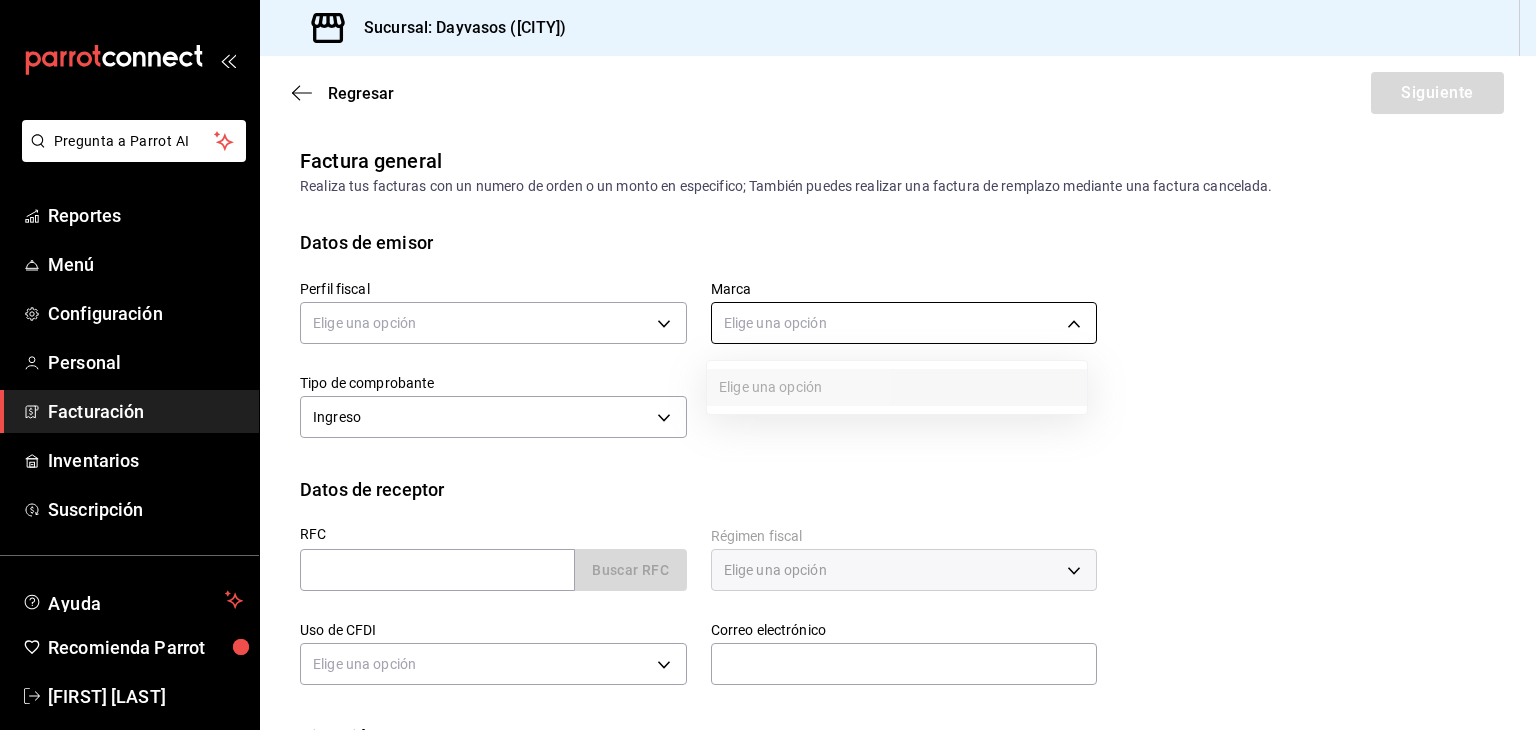 click at bounding box center [768, 365] 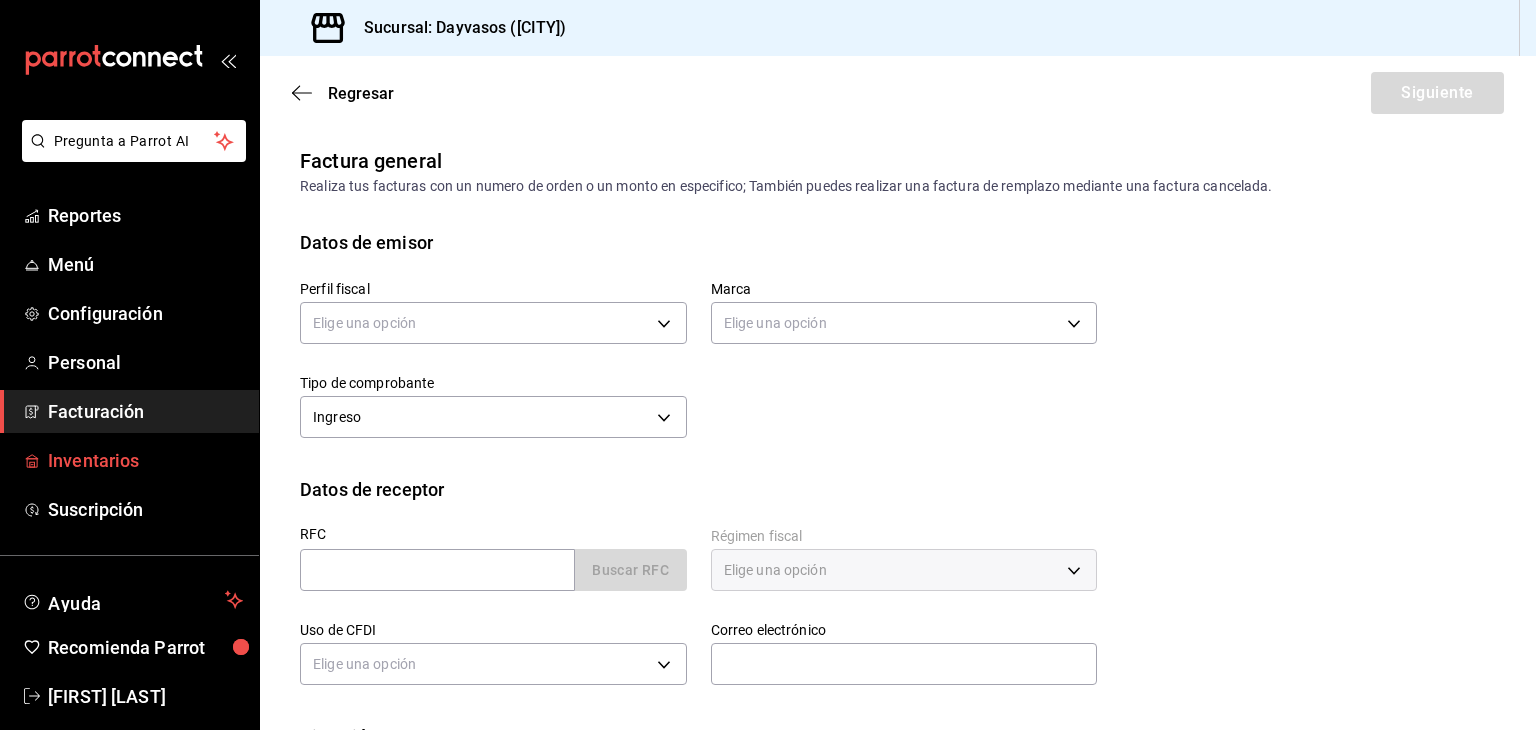 click on "Inventarios" at bounding box center (145, 460) 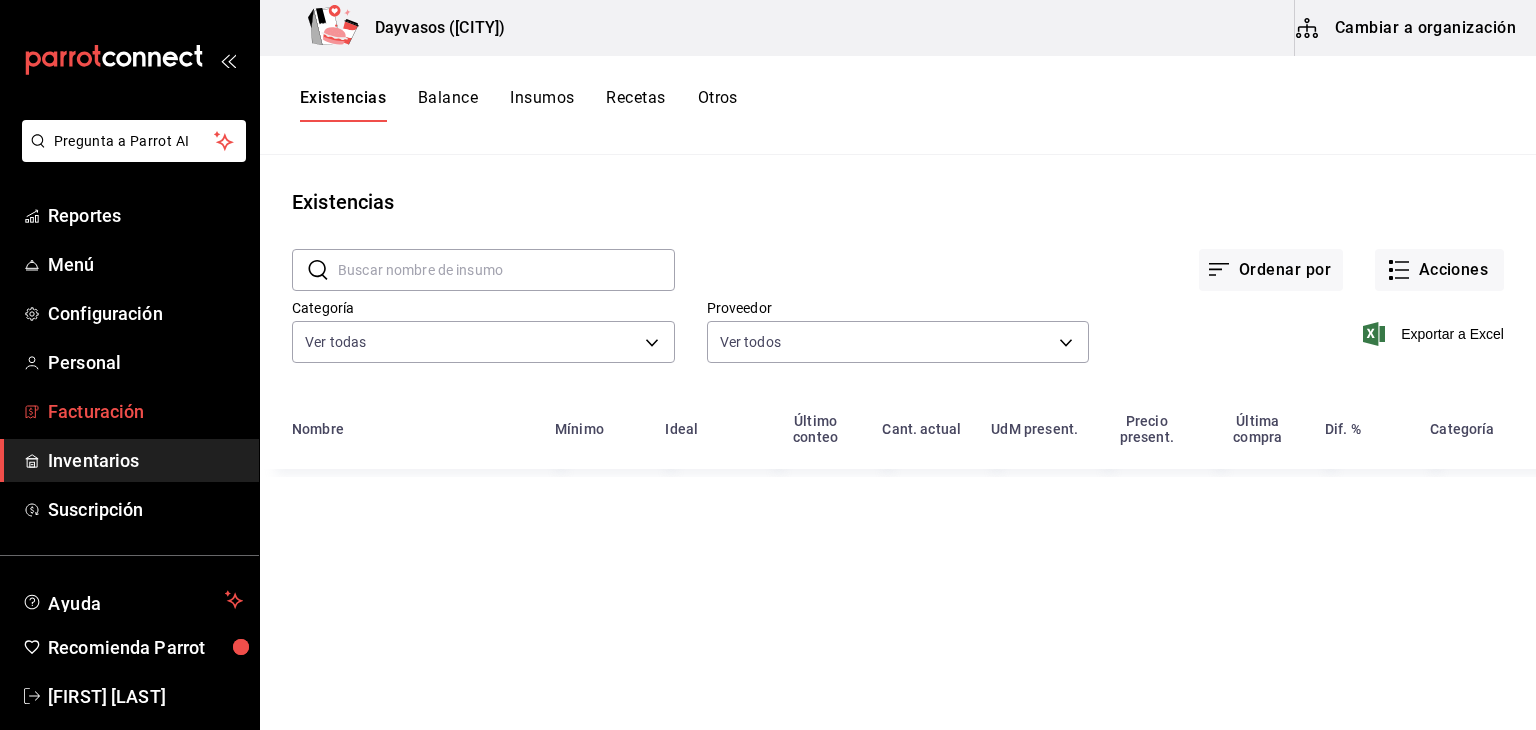 click on "Facturación" at bounding box center (145, 411) 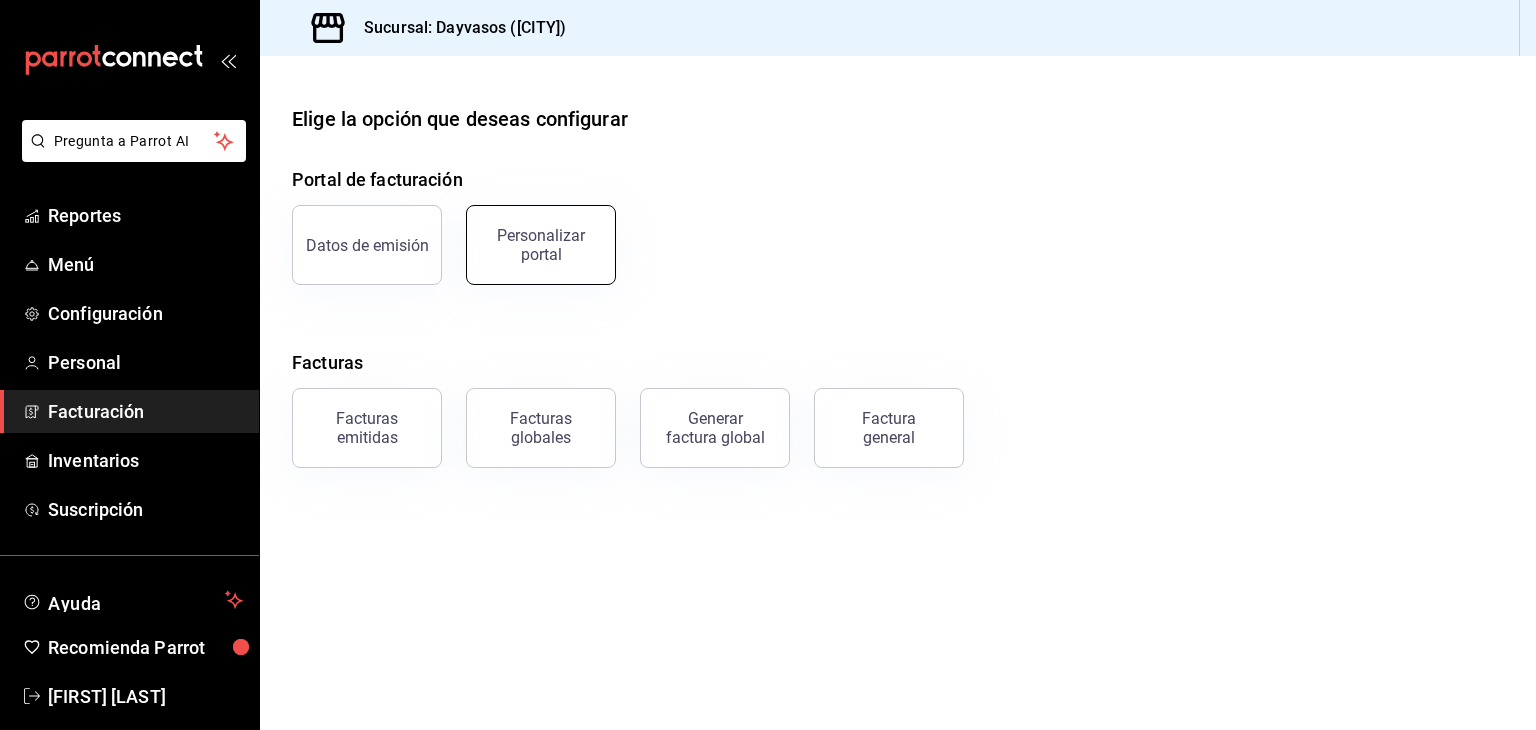 click on "Personalizar portal" at bounding box center (541, 245) 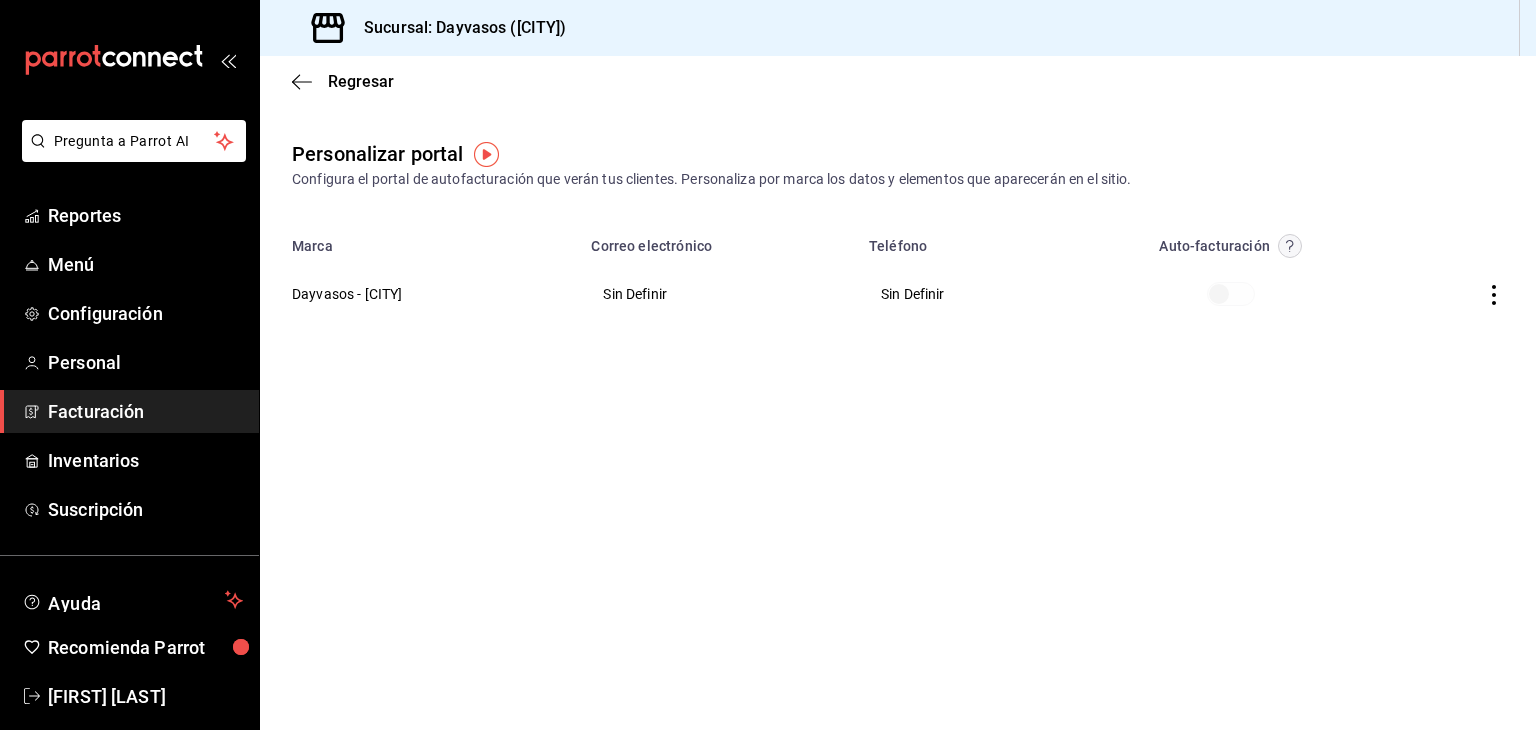 click on "Regresar Personalizar portal Configura el portal de autofacturación que verán tus clientes. Personaliza por marca los datos y elementos que aparecerán en el sitio. Marca Correo electrónico Teléfono Auto-facturación Dayvasos - [CITY] Sin Definir Sin Definir" at bounding box center [898, 393] 